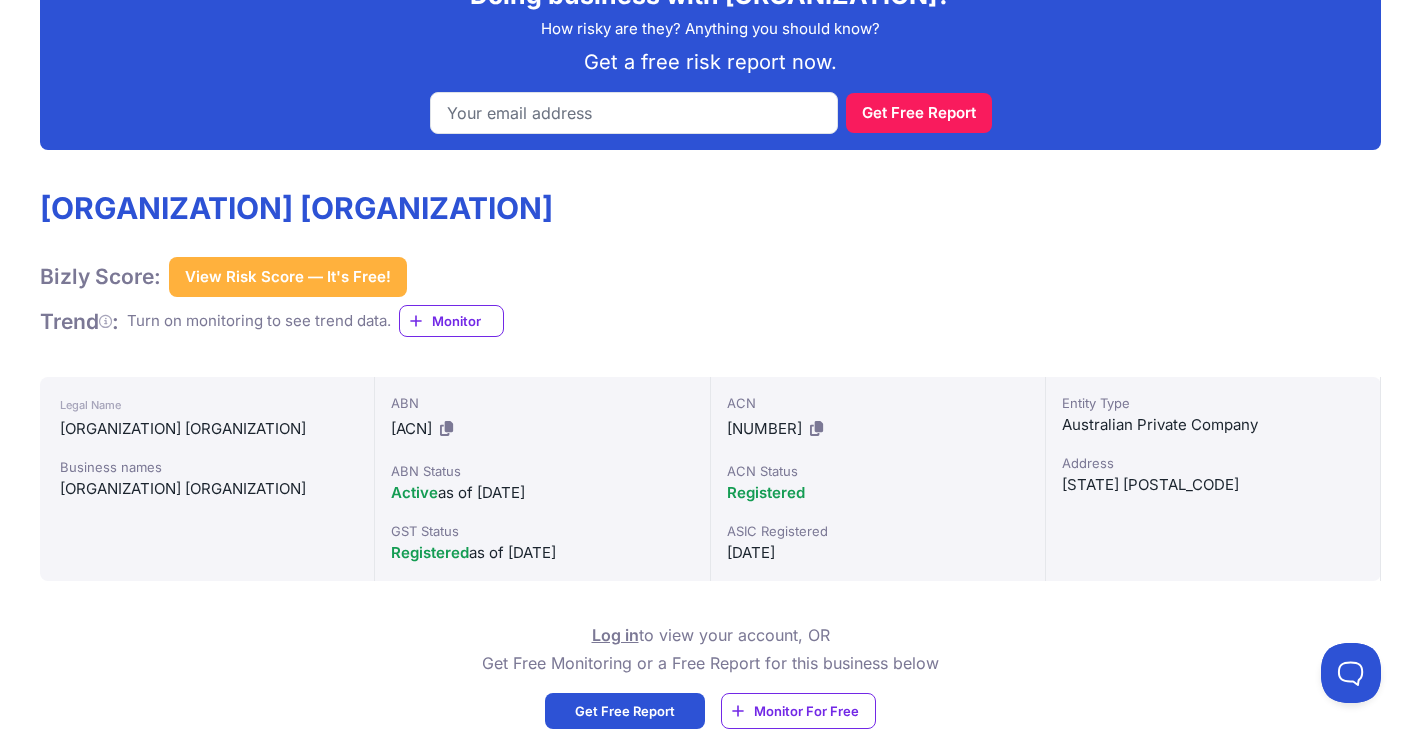 scroll, scrollTop: 330, scrollLeft: 0, axis: vertical 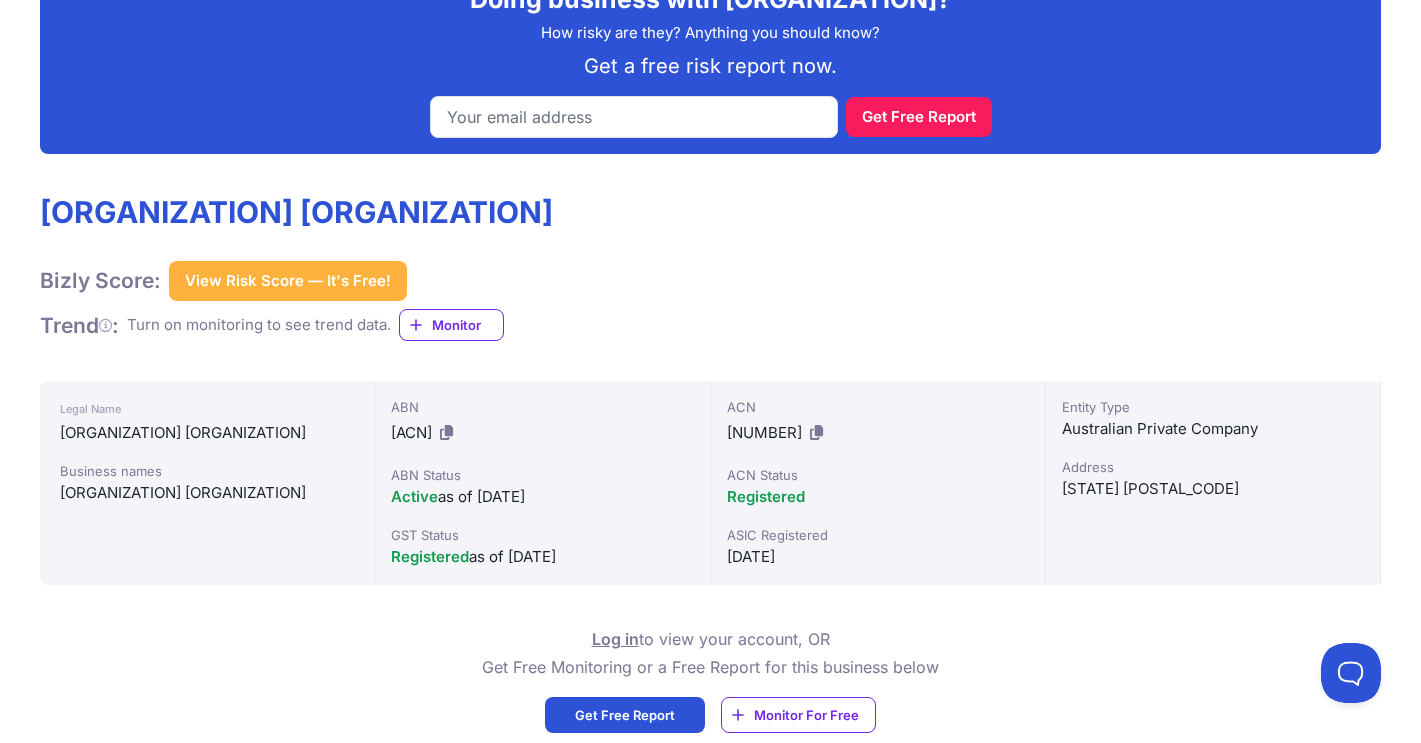 click on "View Risk Score — It's Free!" at bounding box center (288, 281) 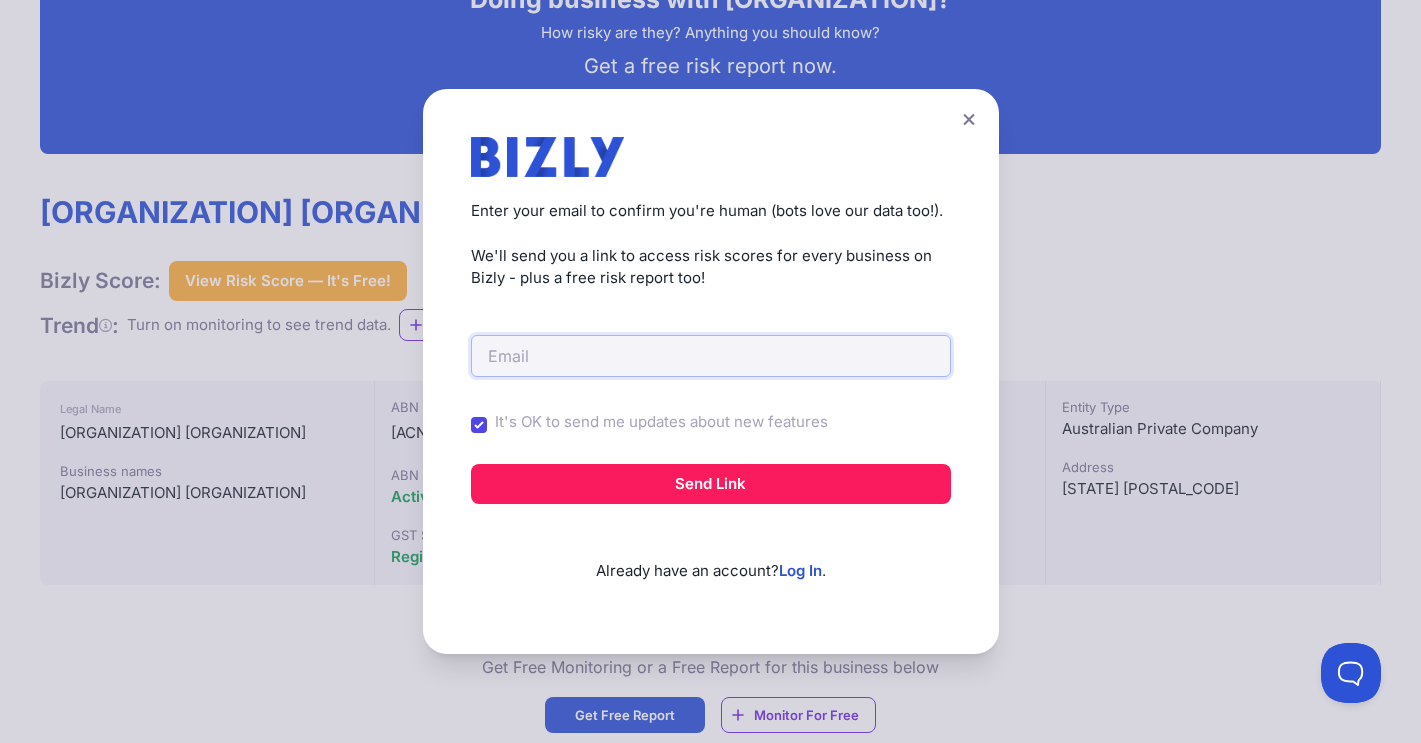 click at bounding box center [711, 356] 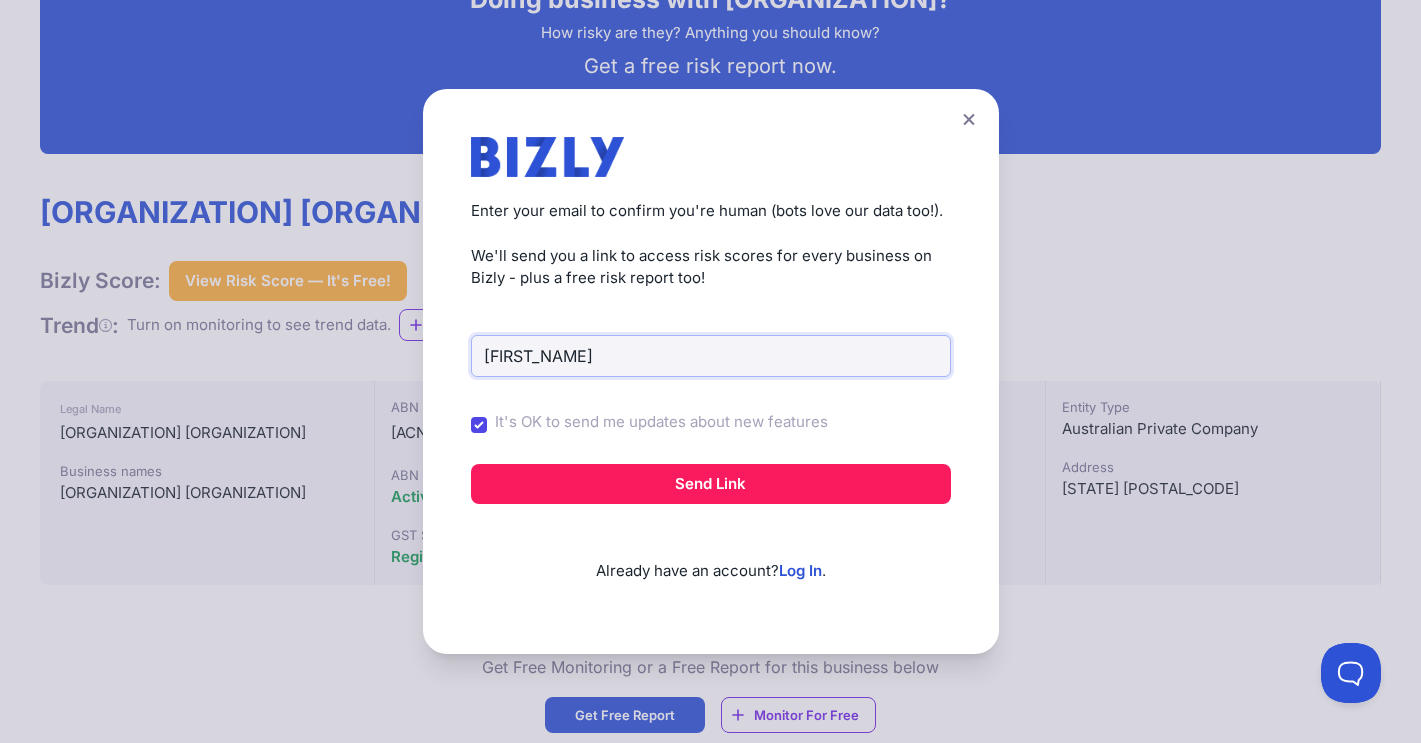 type on "jas14300@gmail.com" 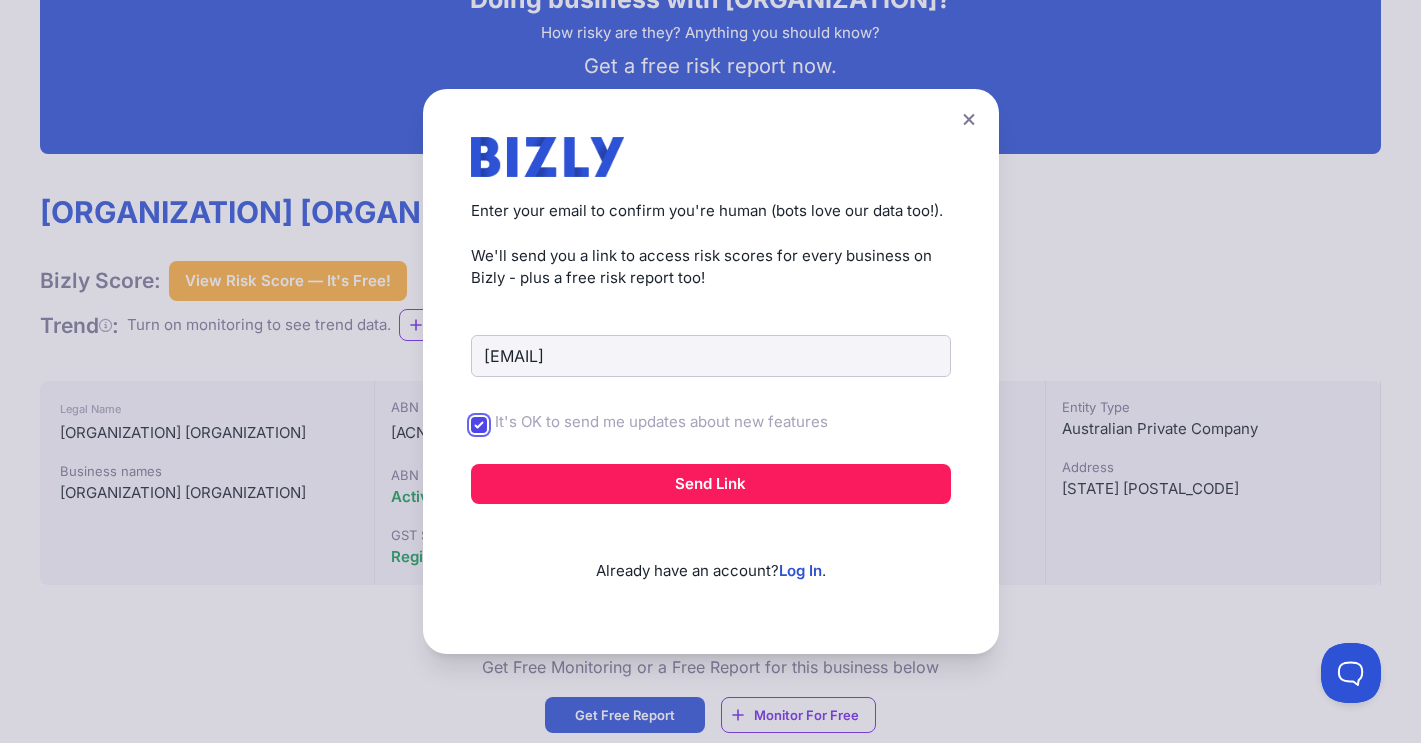 click on "It's OK to send me updates about new features" at bounding box center (479, 425) 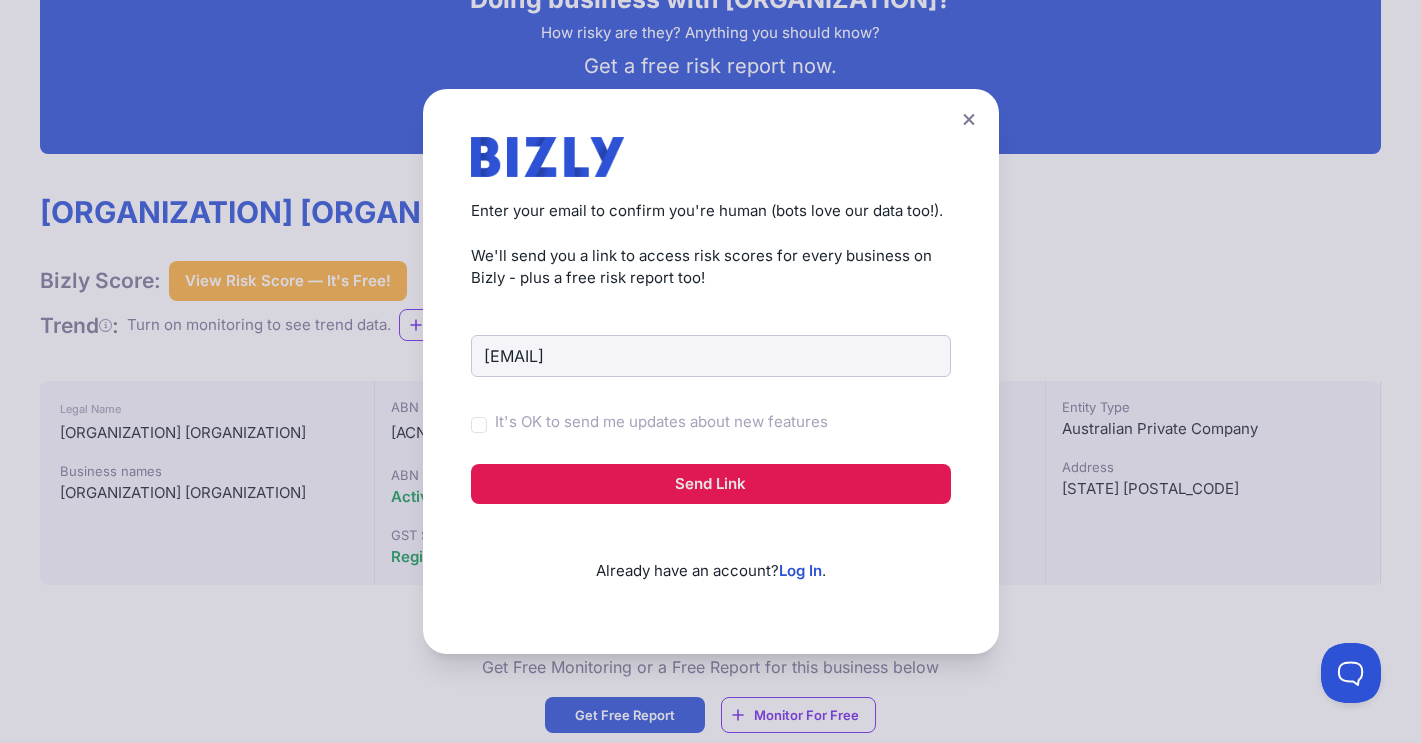 click on "Send Link" at bounding box center [711, 484] 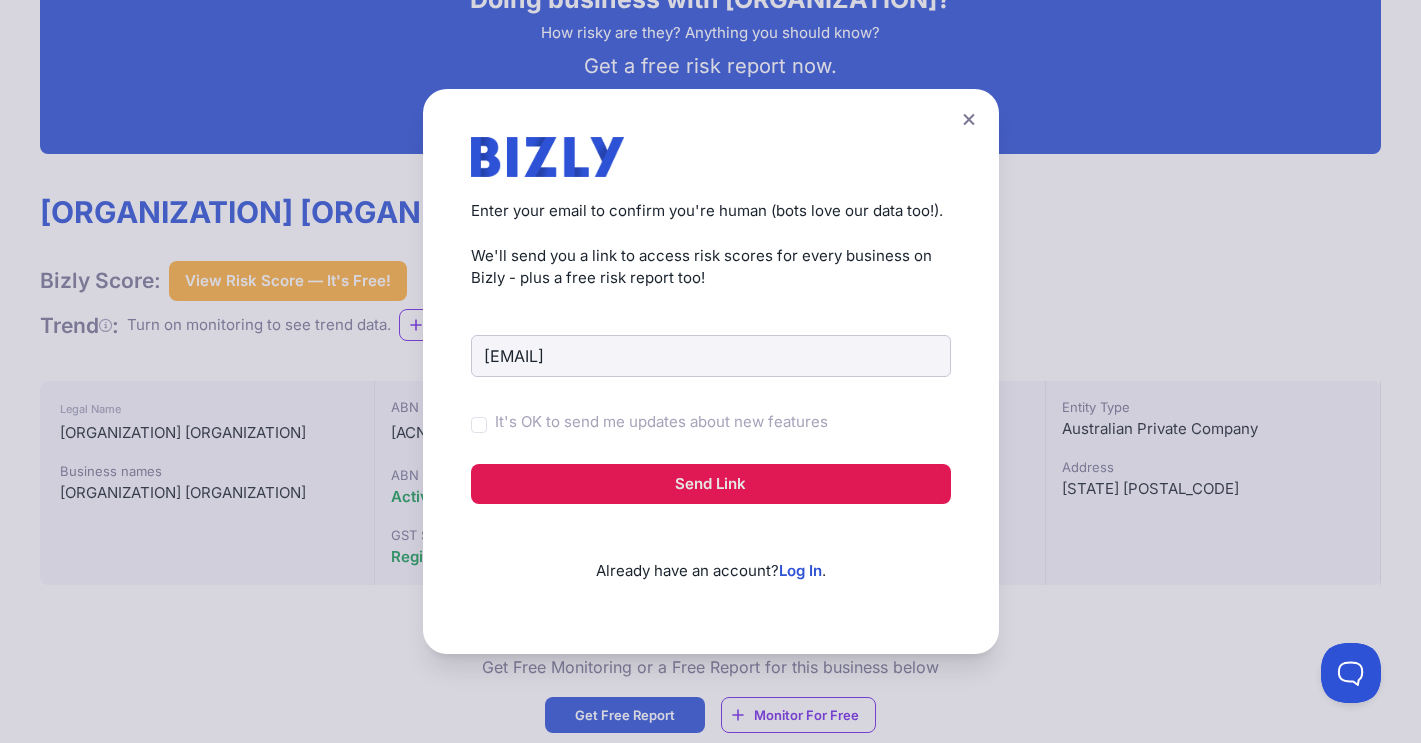click on "Send Link" at bounding box center (711, 484) 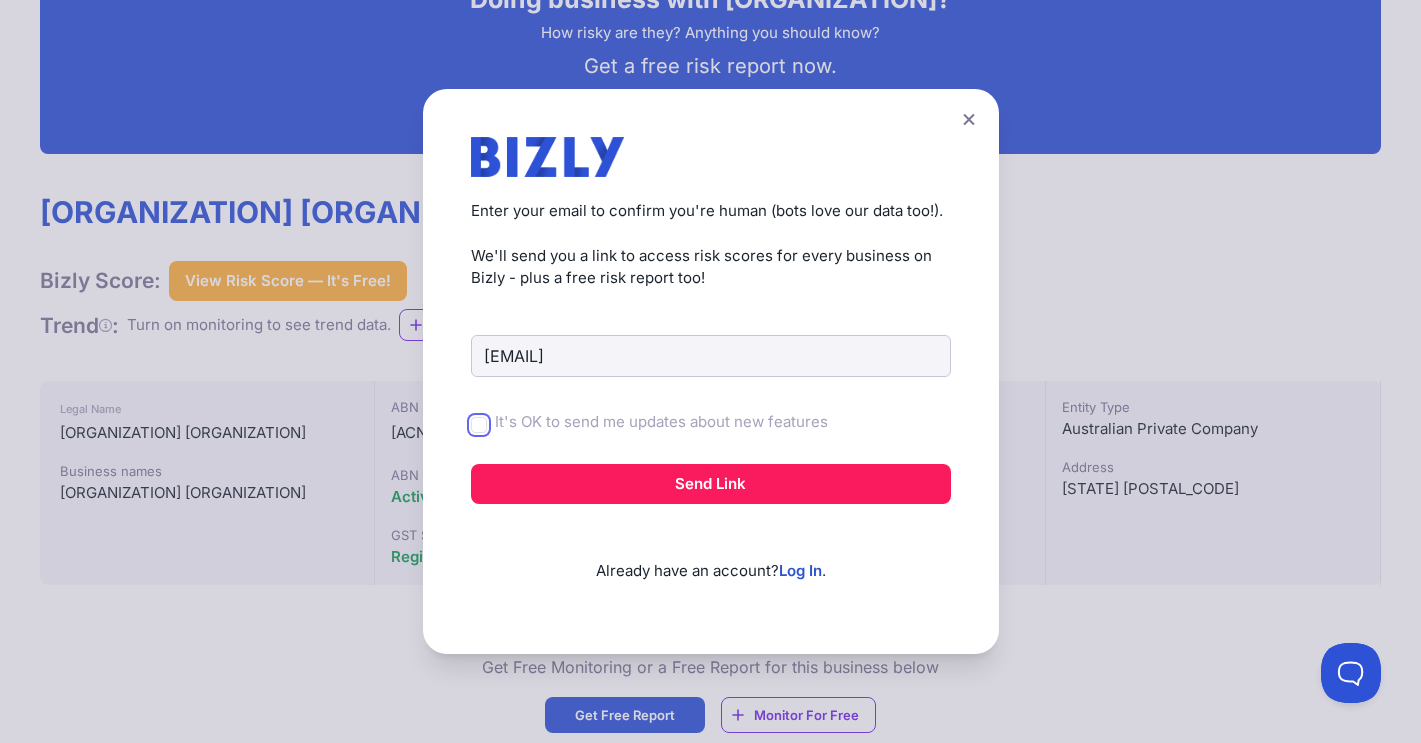 click on "It's OK to send me updates about new features" at bounding box center (479, 425) 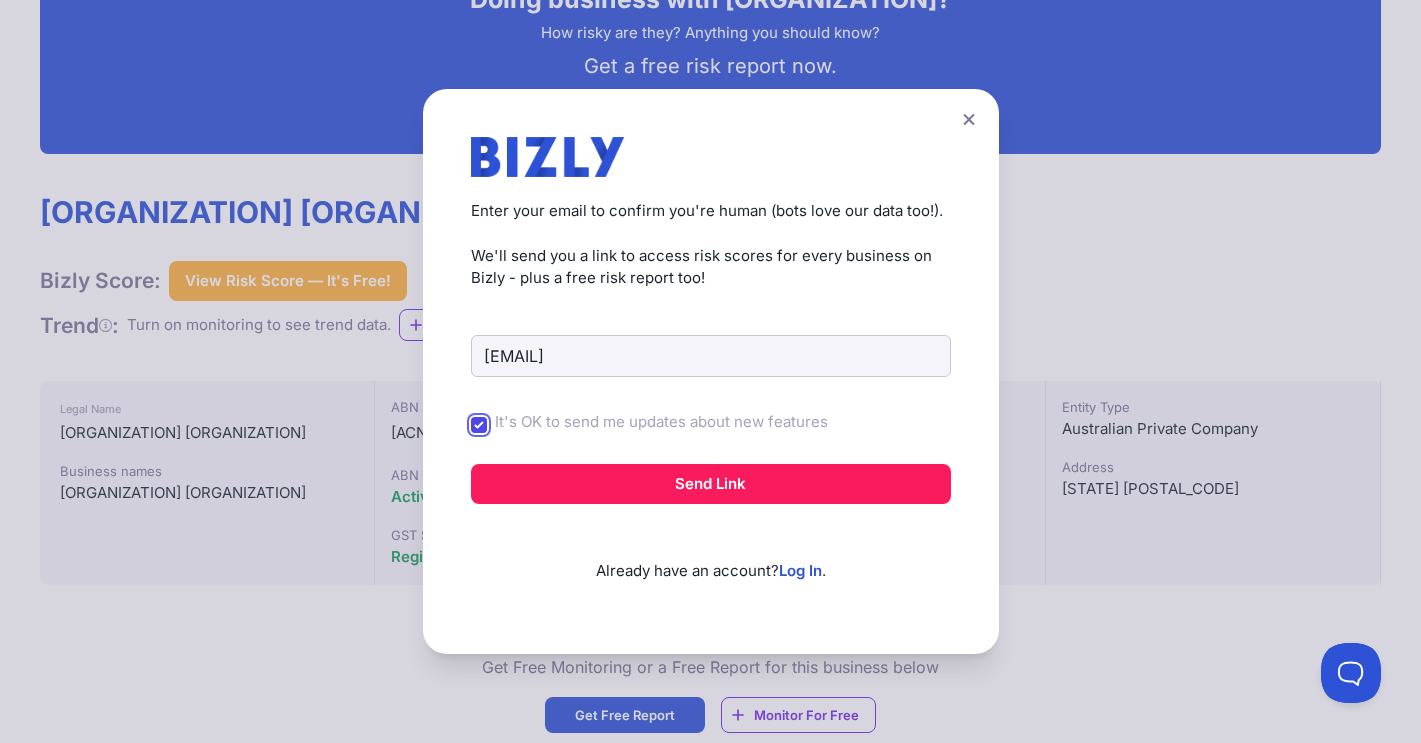 click on "It's OK to send me updates about new features" at bounding box center [479, 425] 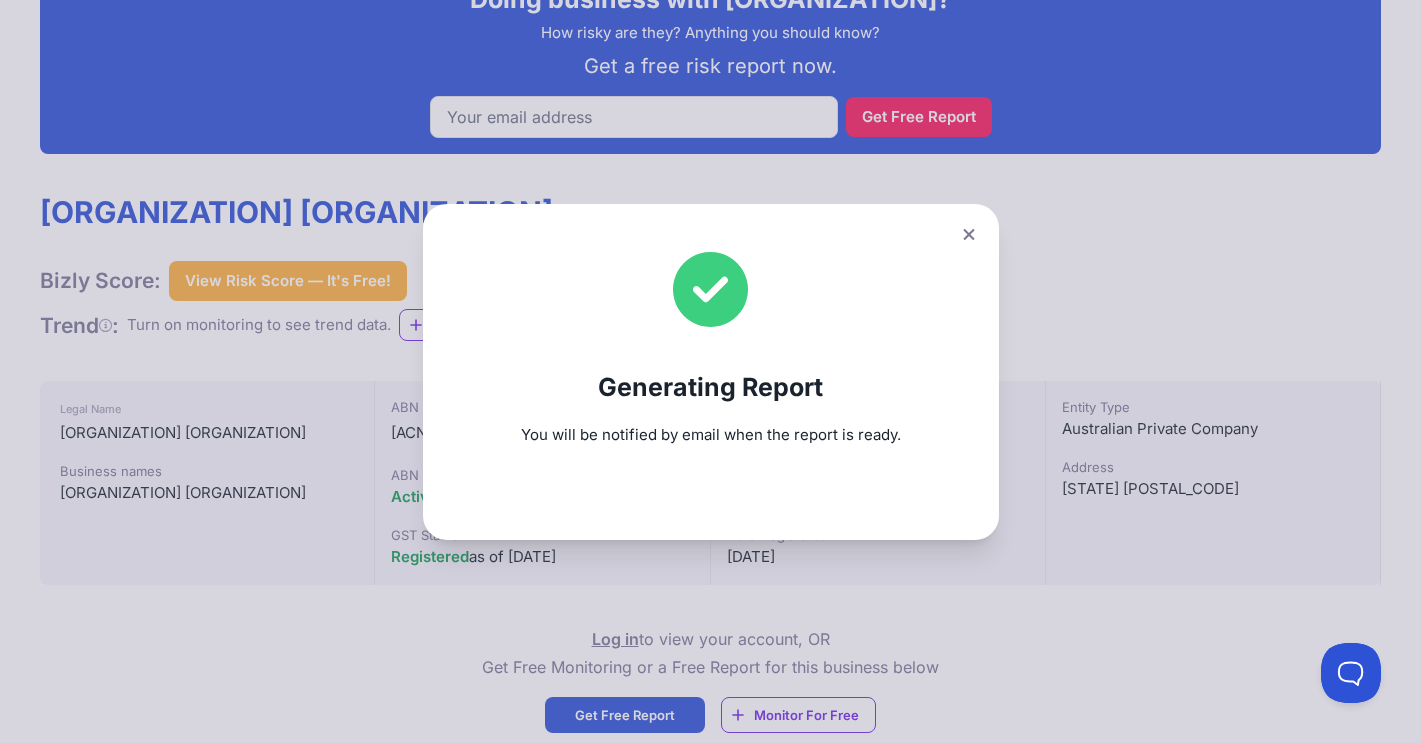 click 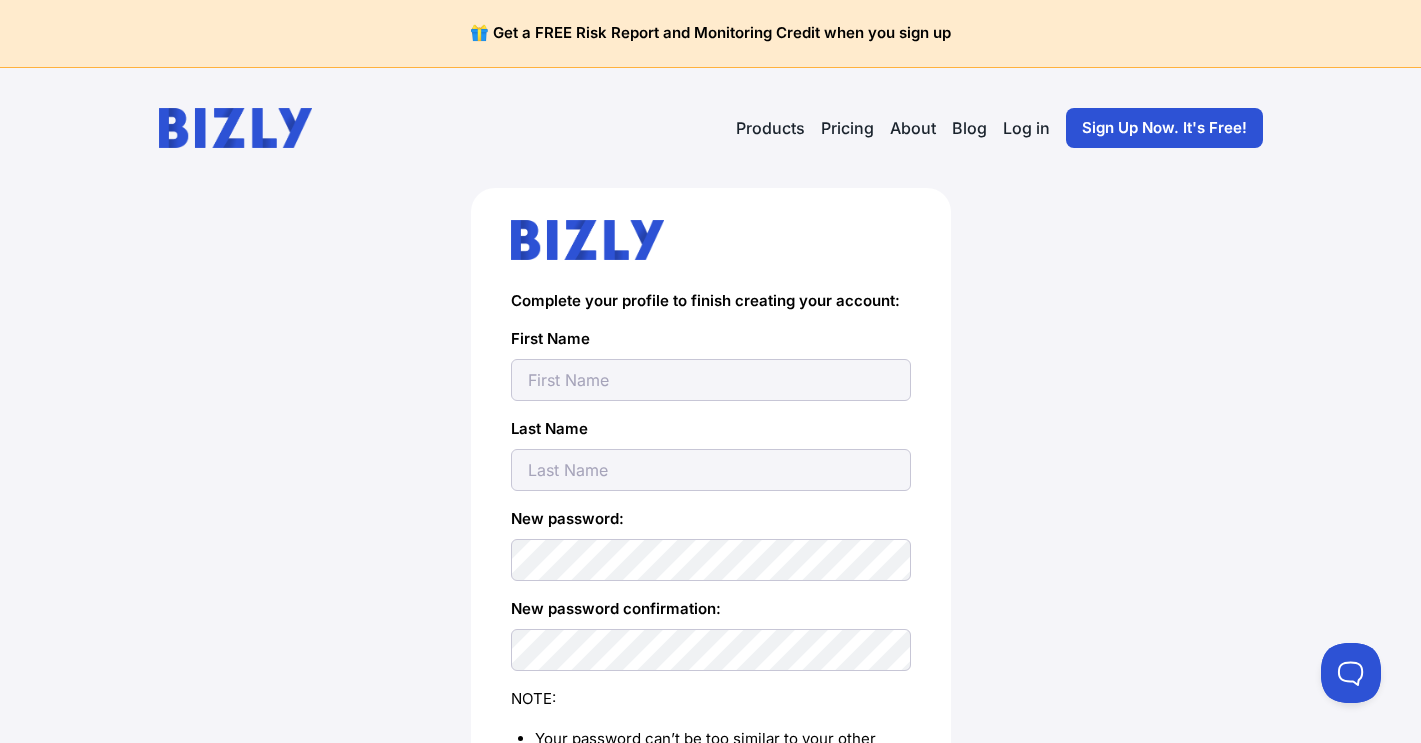 scroll, scrollTop: 0, scrollLeft: 0, axis: both 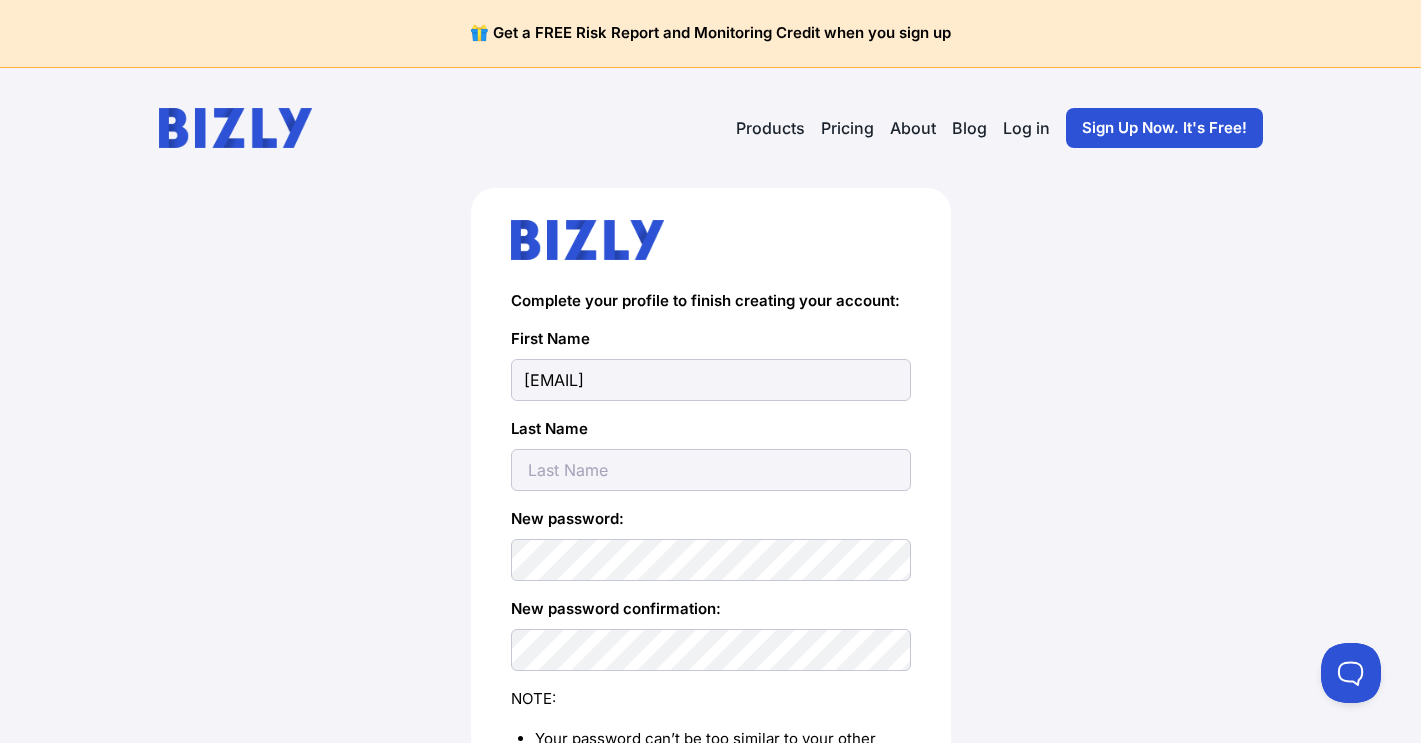 type on "jas14300@gmail.com" 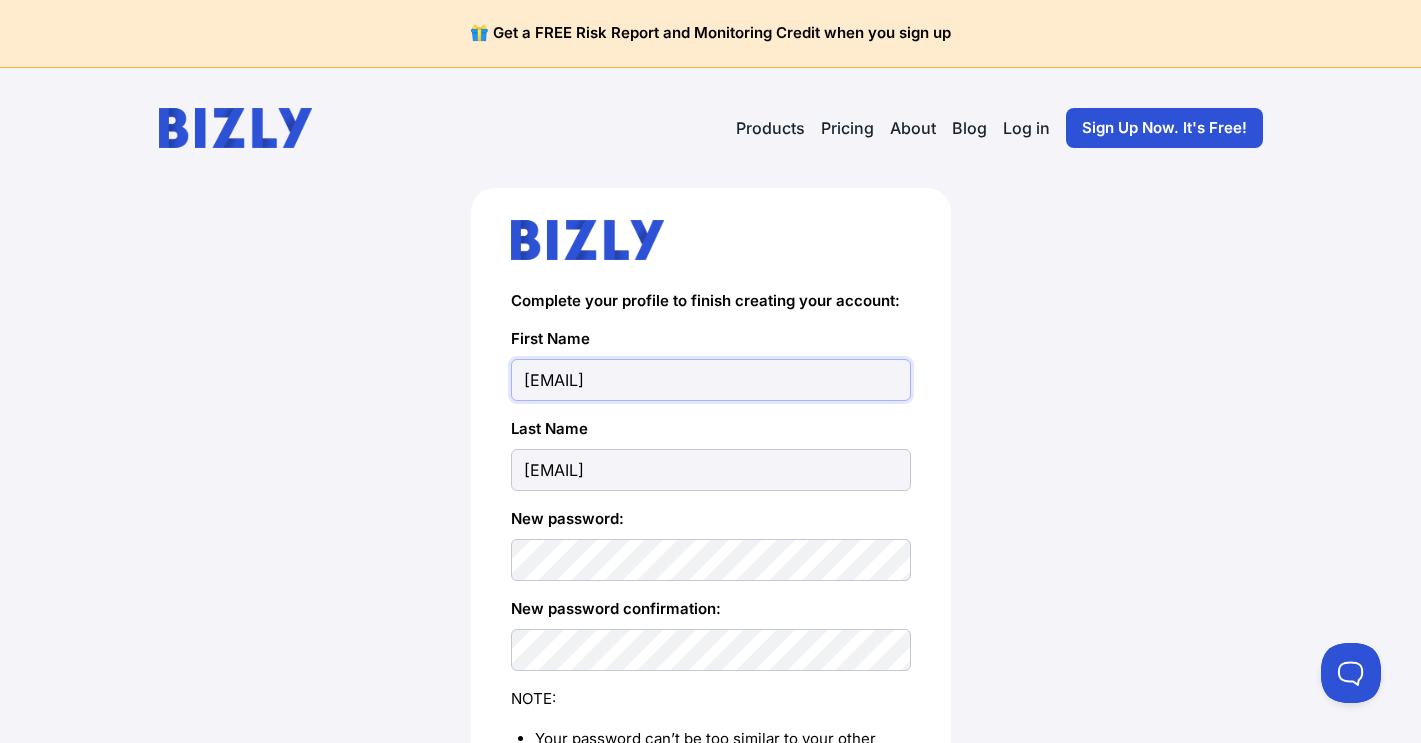 drag, startPoint x: 700, startPoint y: 381, endPoint x: 484, endPoint y: 346, distance: 218.81728 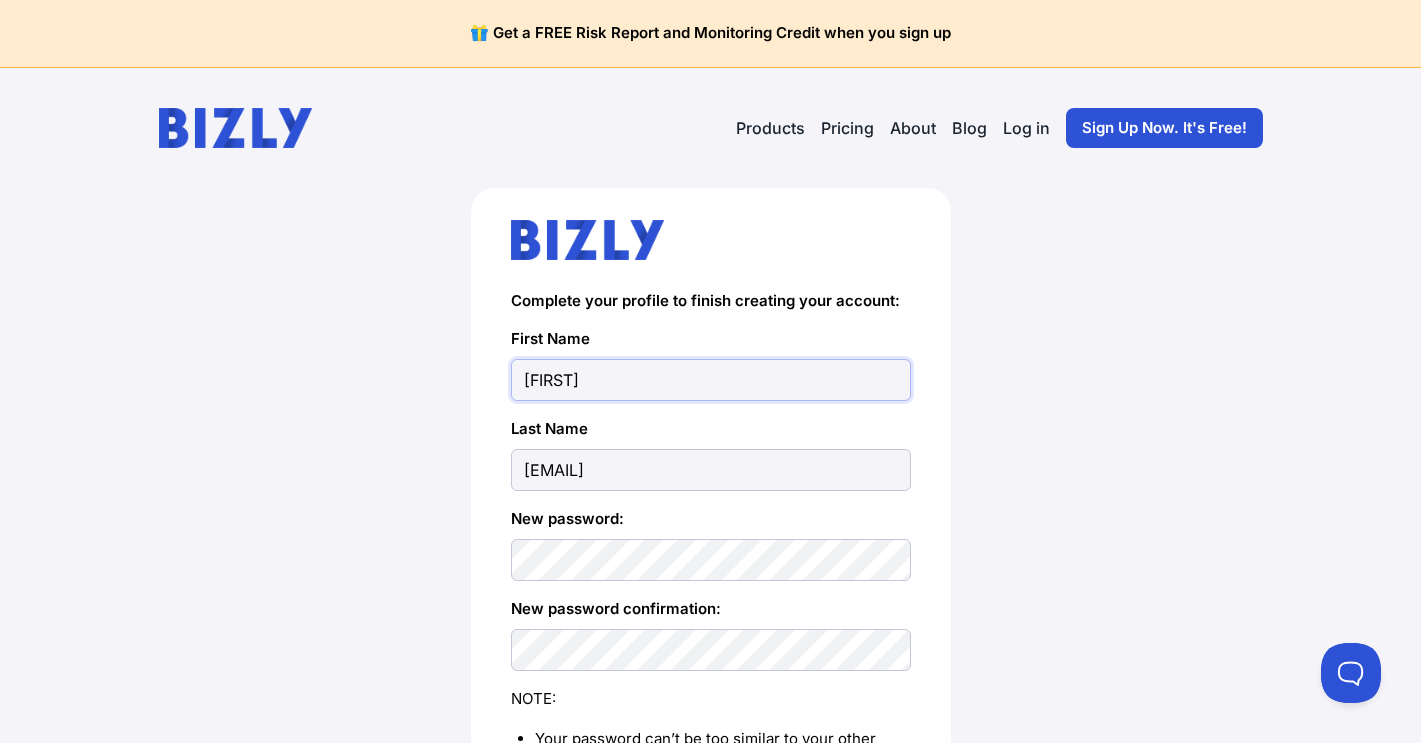type on "Jason" 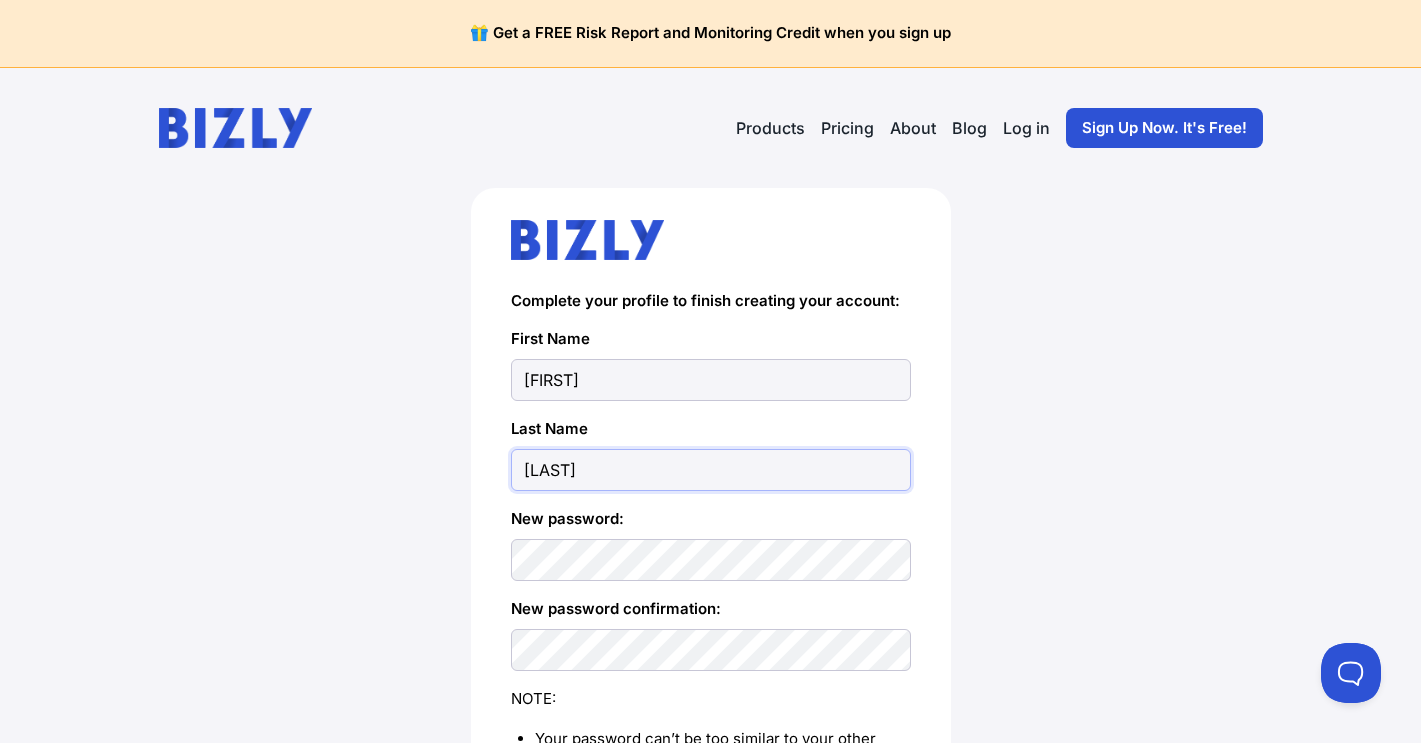 type on "walker" 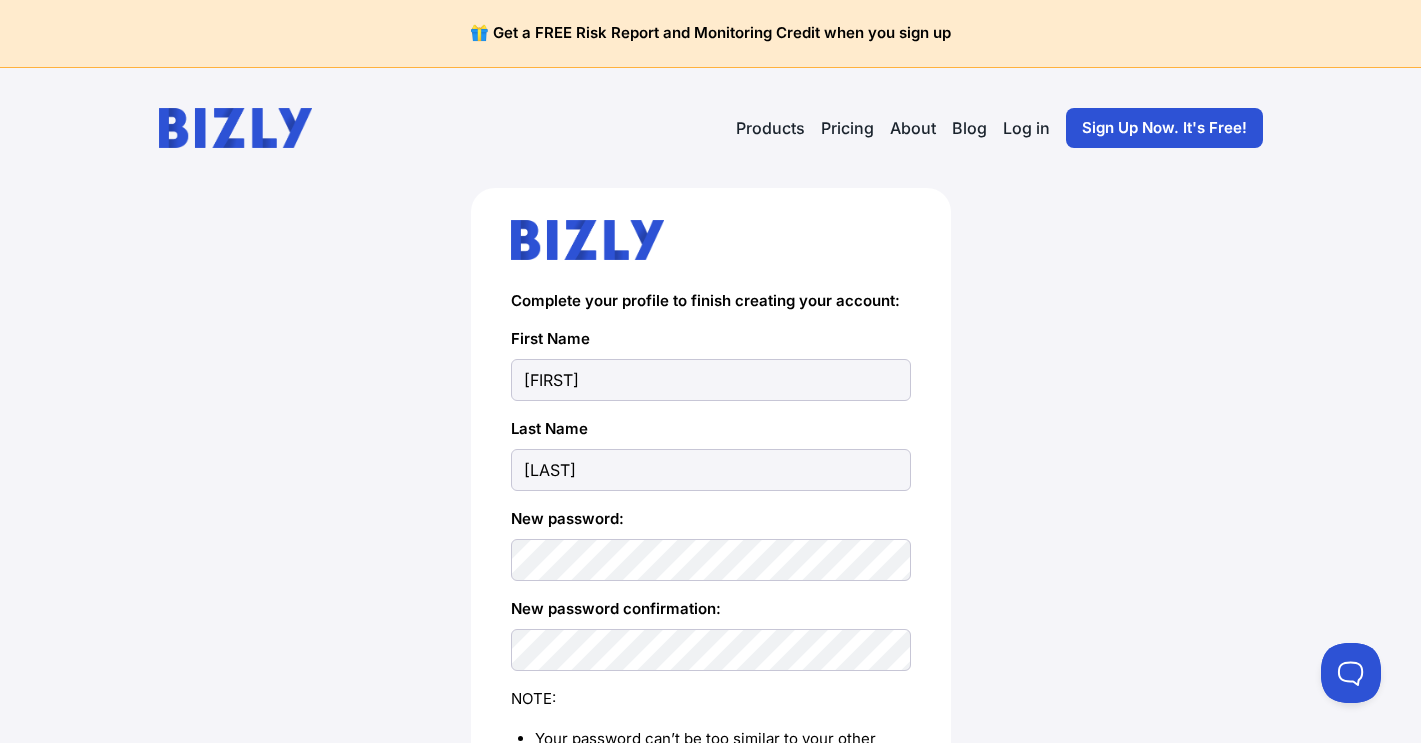 scroll, scrollTop: 303, scrollLeft: 0, axis: vertical 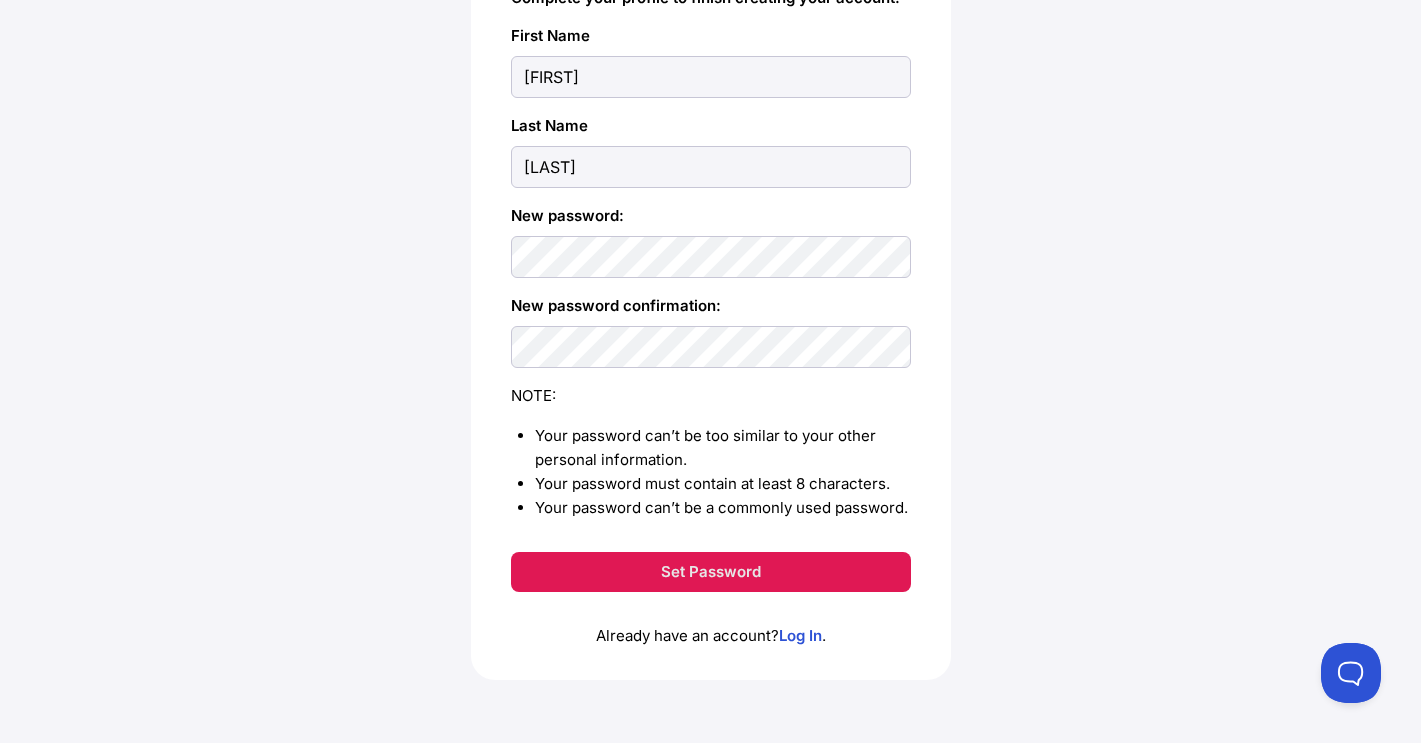 click on "Set Password" at bounding box center [711, 572] 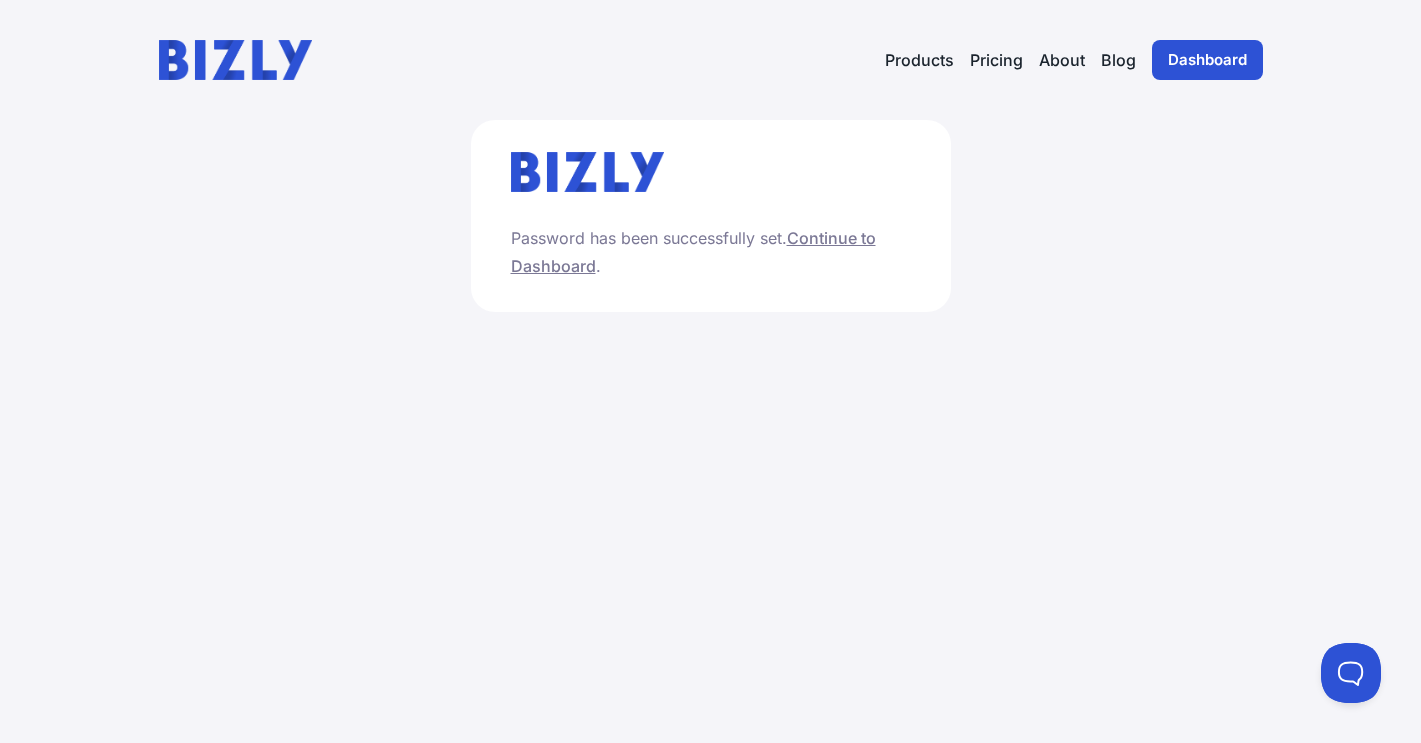 scroll, scrollTop: 0, scrollLeft: 0, axis: both 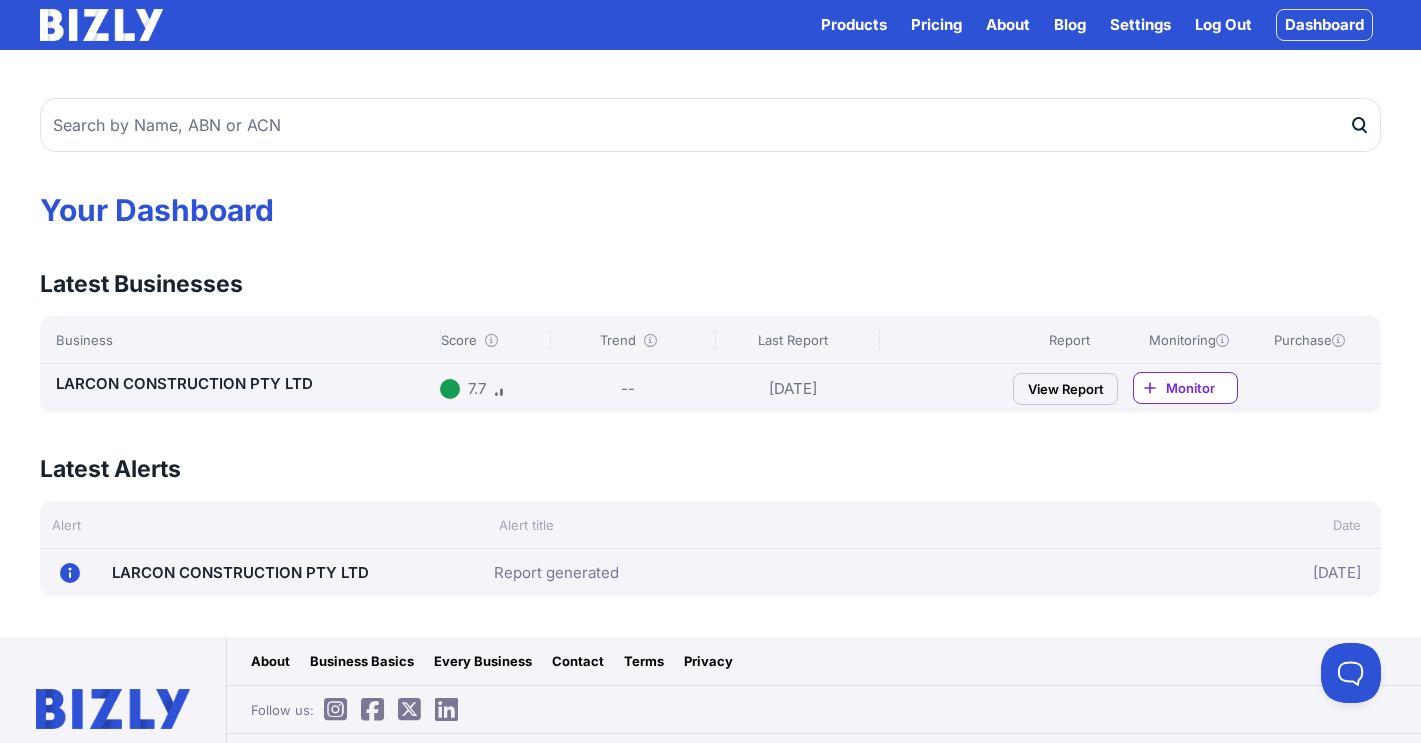 click at bounding box center [491, 340] 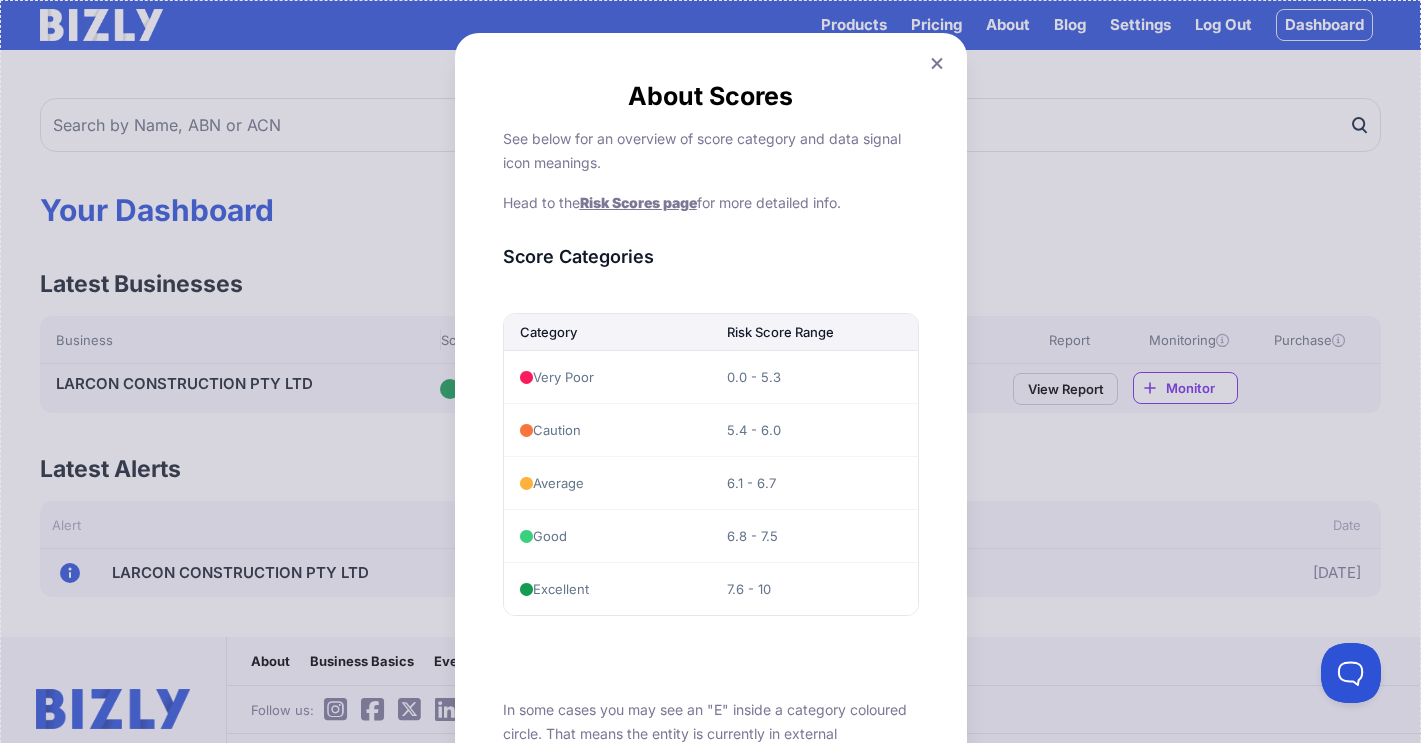 click on "See below for an overview of score category and data signal icon meanings.
Head to the  Risk Scores page  for more detailed info.
Score Categories
Category
Risk Score Range
Very Poor
0.0 - 5.3
Caution
5.4 - 6.0
Average
6.1 - 6.7
Good
6.8 - 7.5
Excellent
7.6 - 10
In some cases you may see an "E" inside a category coloured circle. That means the entity is currently in external administration. You can read more about External Administration  HERE.
NB: Risk Scores are an overview of potential issues at this point in time. We highly recommend
Ordering a  Bizly Report  to get more detailed information;  and/or
Turning on" at bounding box center (710, 946) 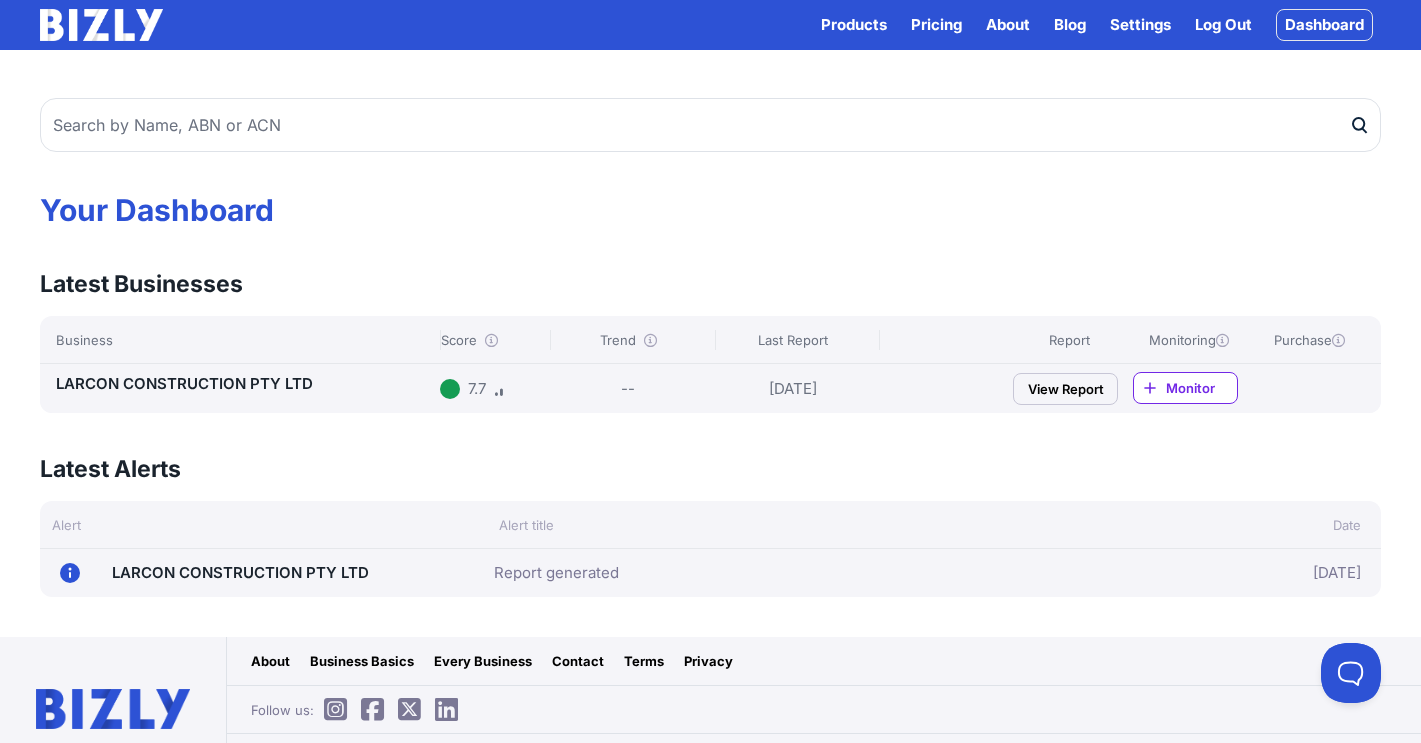 scroll, scrollTop: 37, scrollLeft: 0, axis: vertical 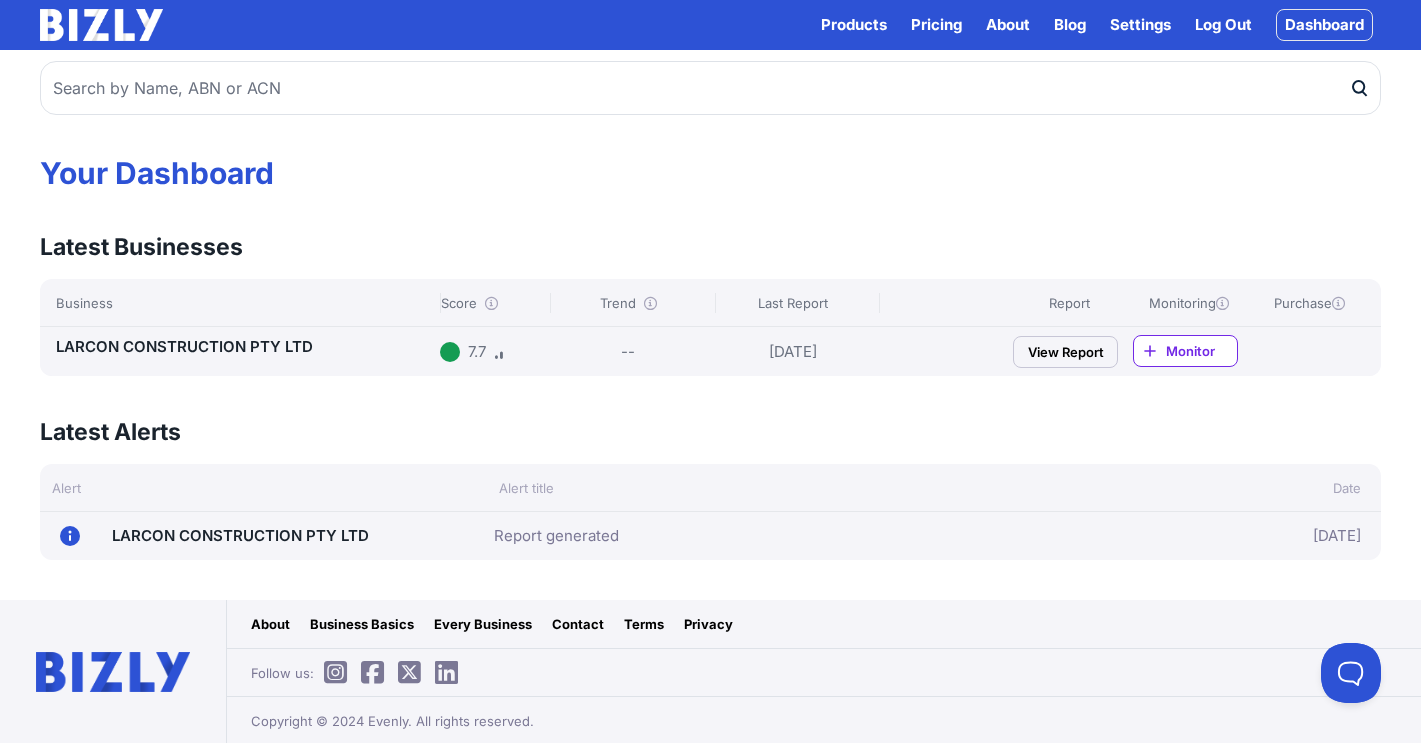 click on "View Report" at bounding box center [1065, 352] 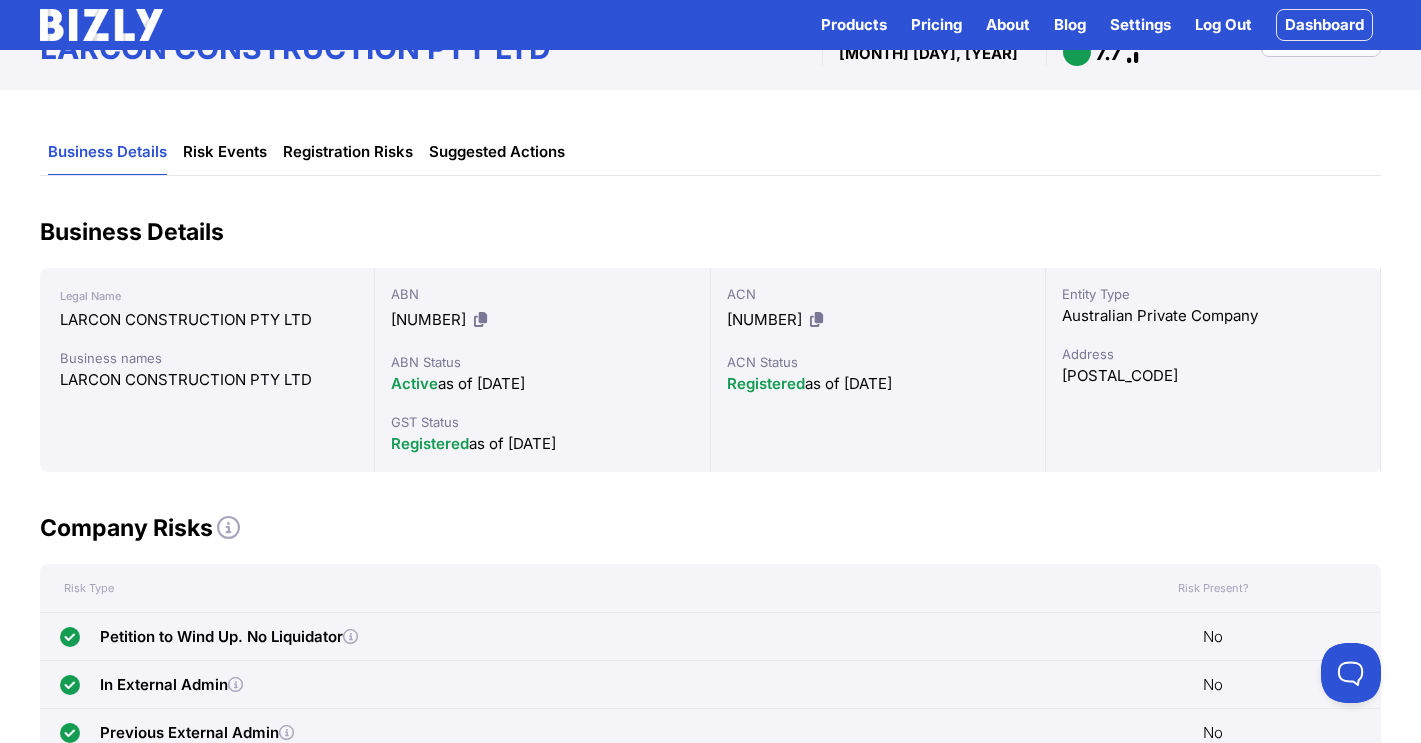 scroll, scrollTop: 0, scrollLeft: 0, axis: both 